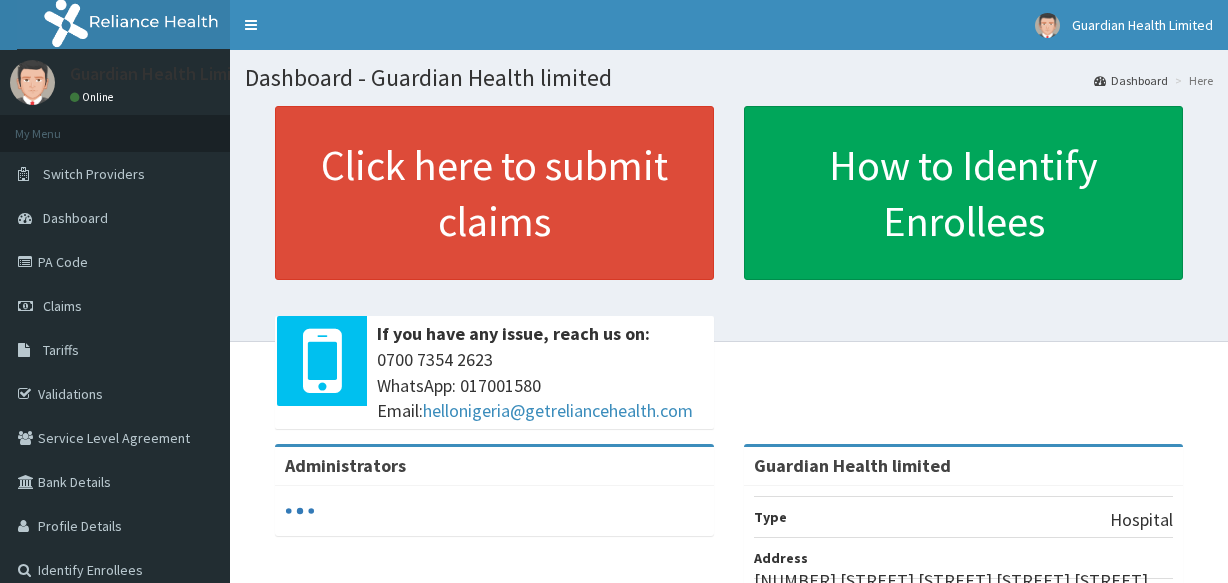 scroll, scrollTop: 0, scrollLeft: 0, axis: both 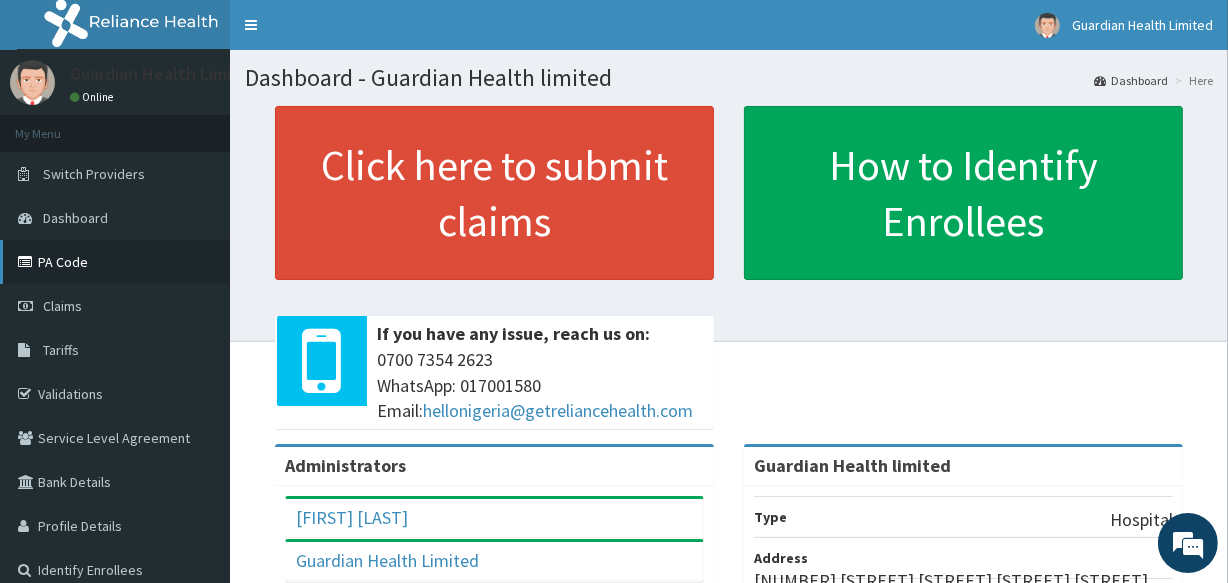 click on "PA Code" at bounding box center (115, 262) 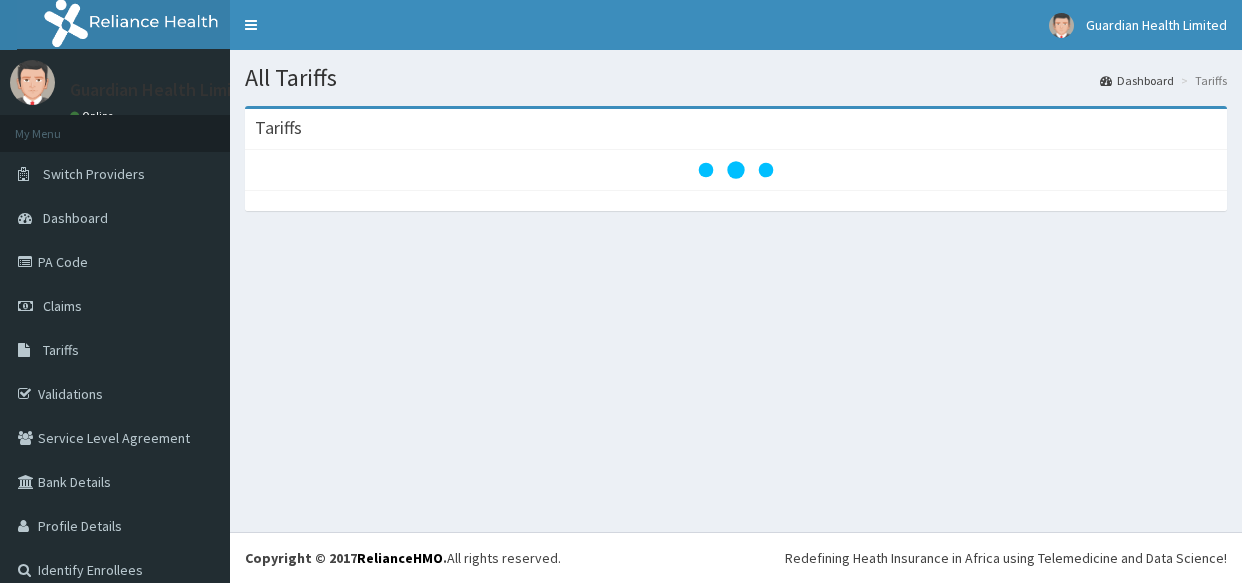 scroll, scrollTop: 0, scrollLeft: 0, axis: both 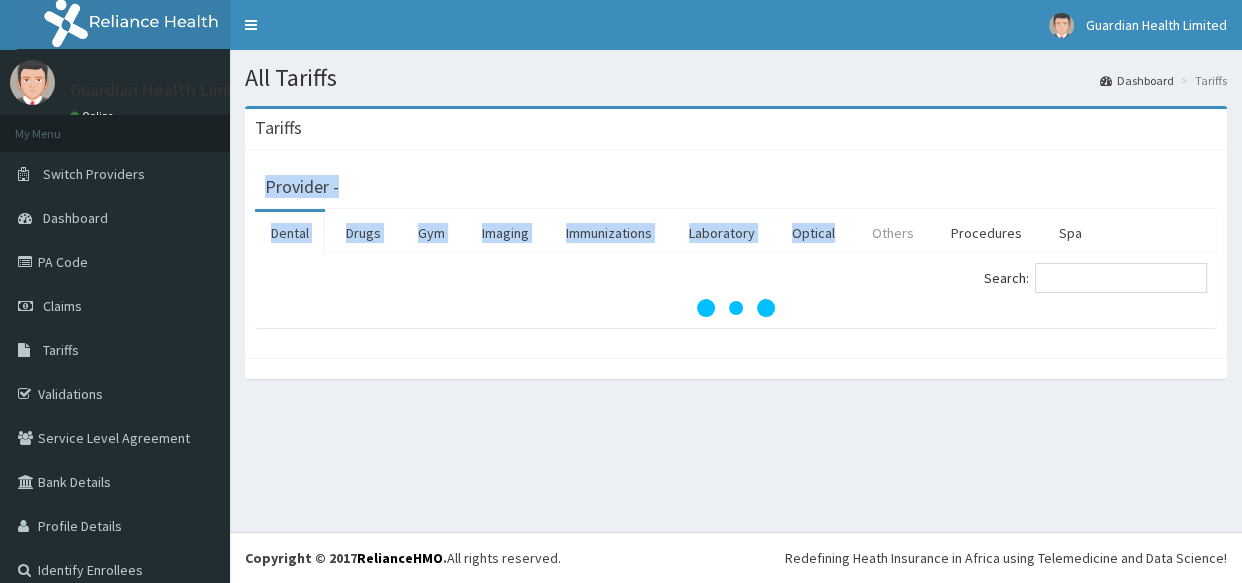 drag, startPoint x: 924, startPoint y: 92, endPoint x: 898, endPoint y: 244, distance: 154.20766 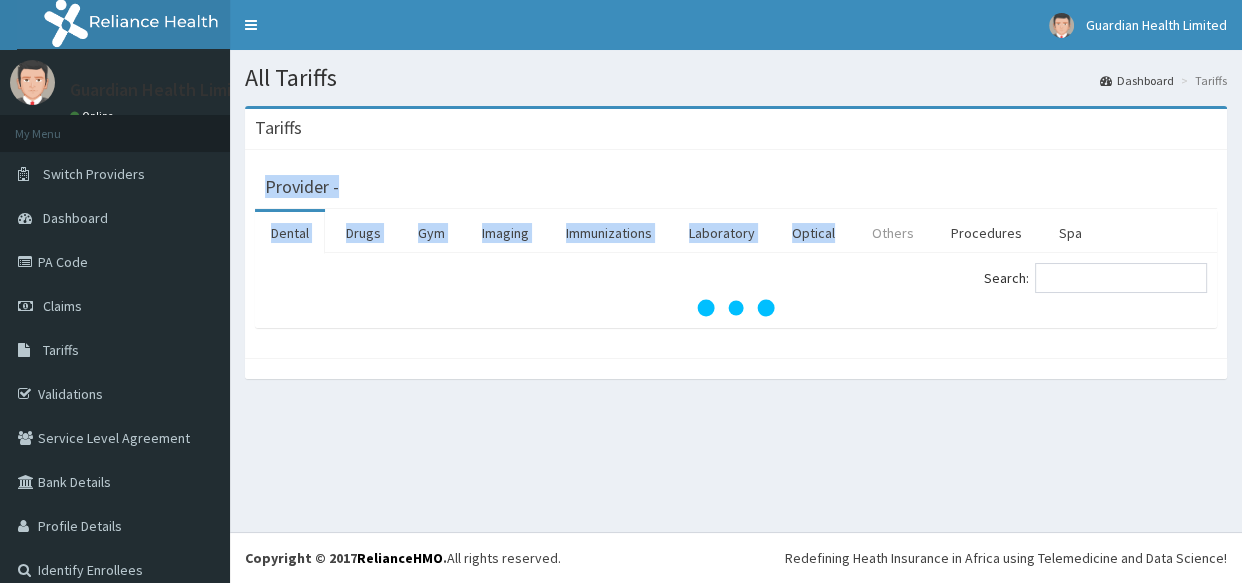 click on "Tariffs
Provider -    Dental Drugs Gym Imaging Immunizations Laboratory Optical Others Procedures Spa Search:" at bounding box center [736, 252] 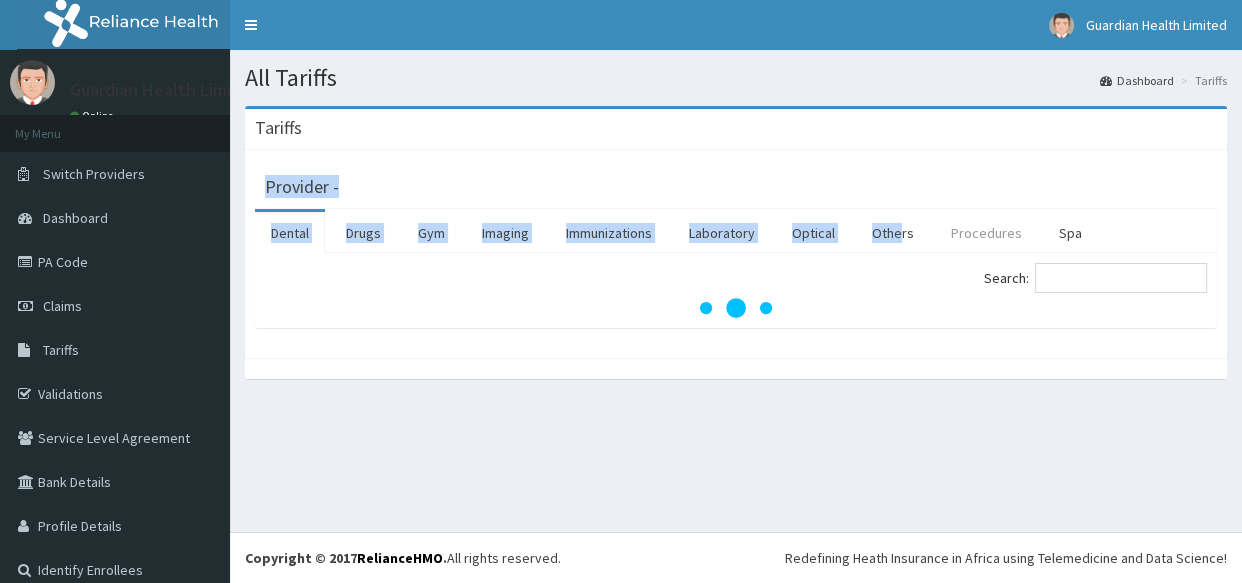 click on "Procedures" at bounding box center [986, 233] 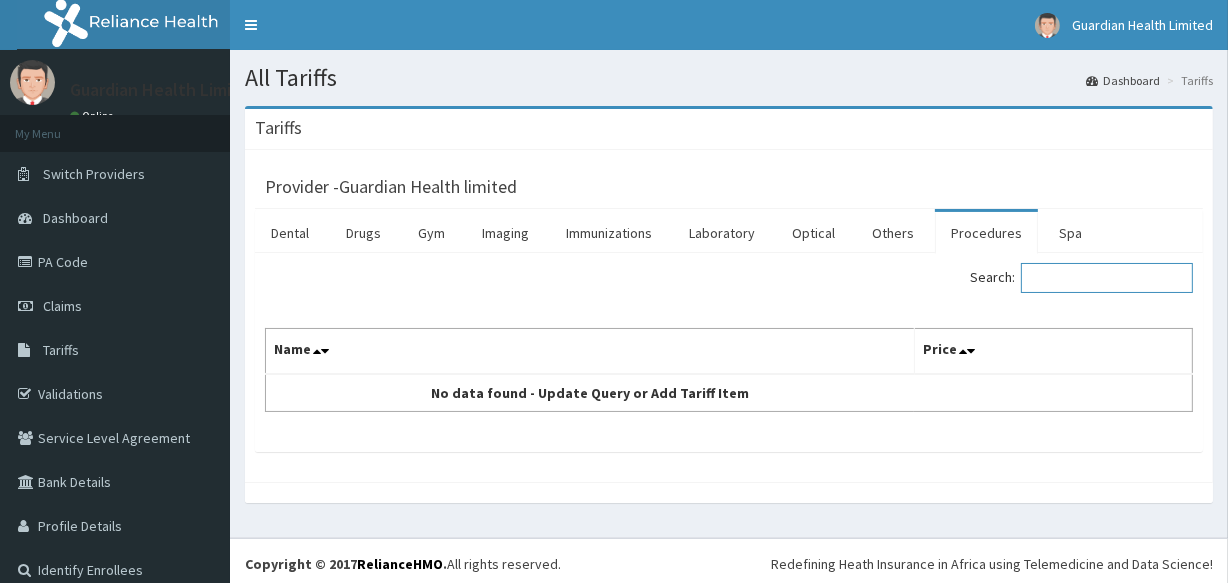 click on "Search:" at bounding box center [1107, 278] 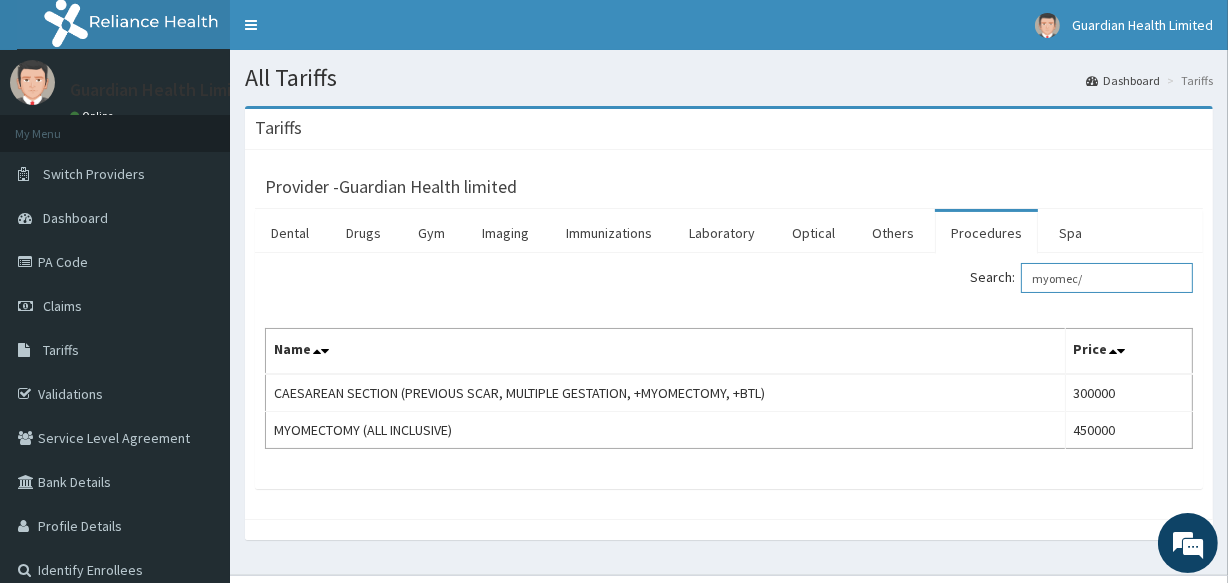scroll, scrollTop: 0, scrollLeft: 0, axis: both 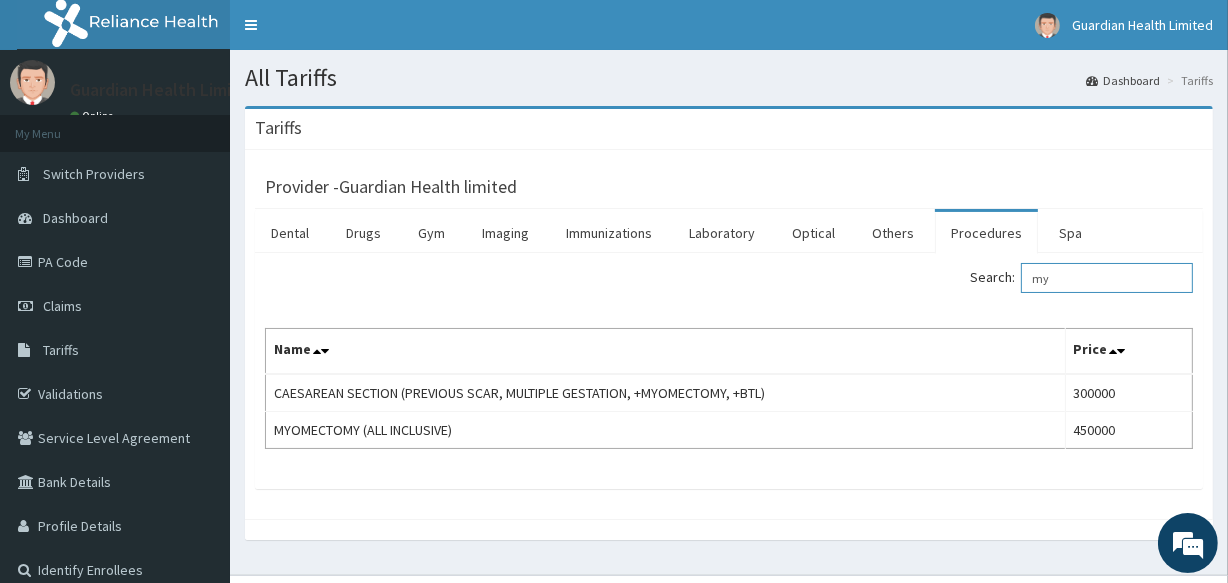 type on "m" 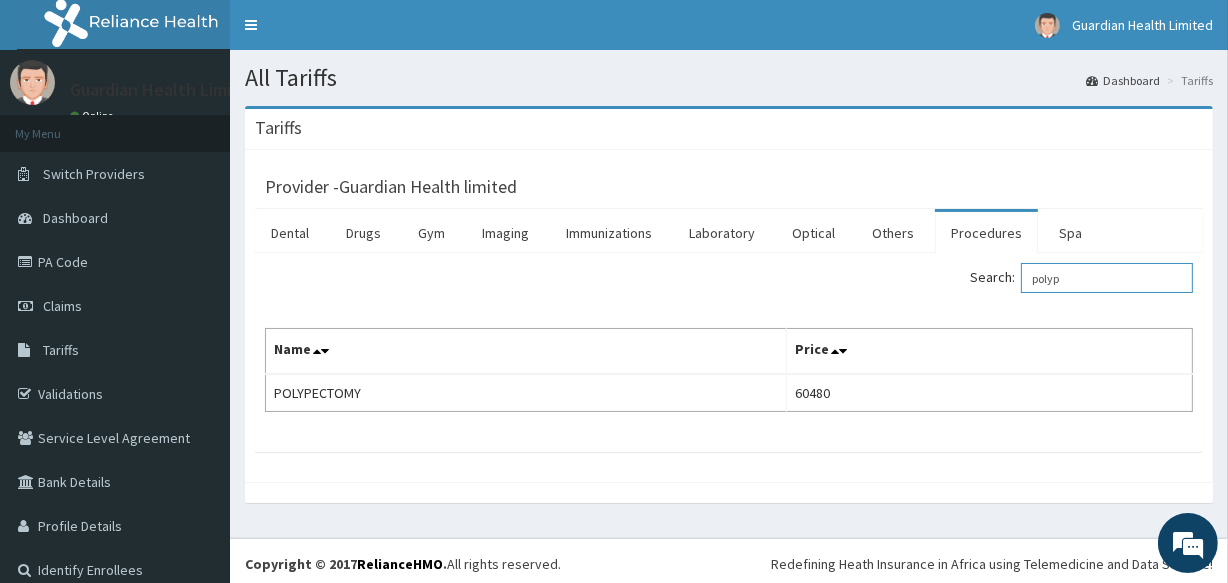 scroll, scrollTop: 13, scrollLeft: 0, axis: vertical 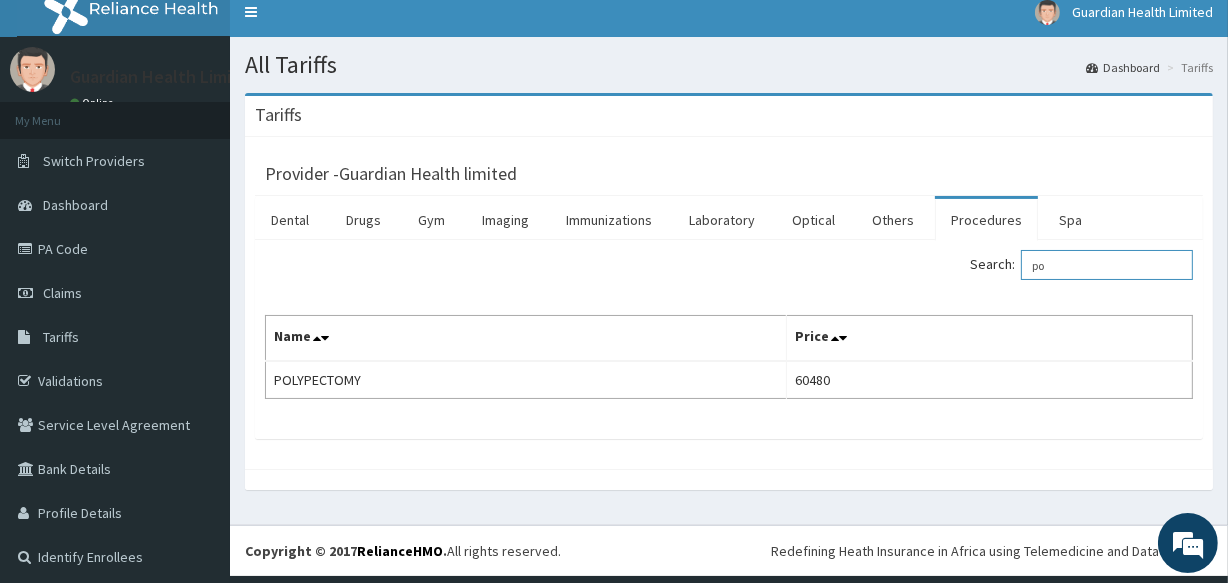 type on "p" 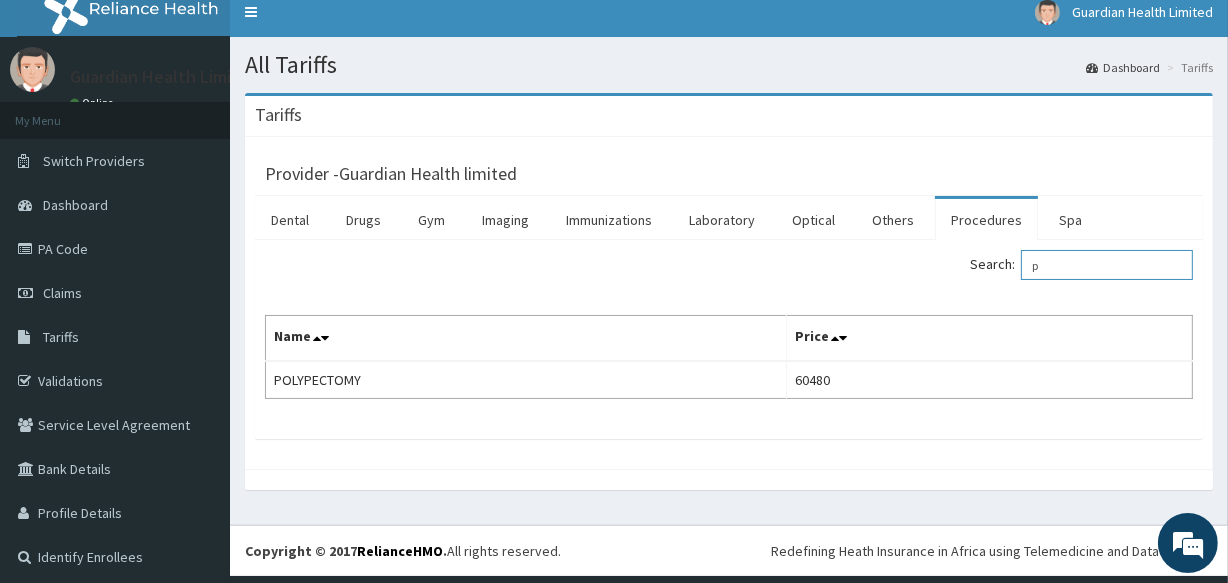 type 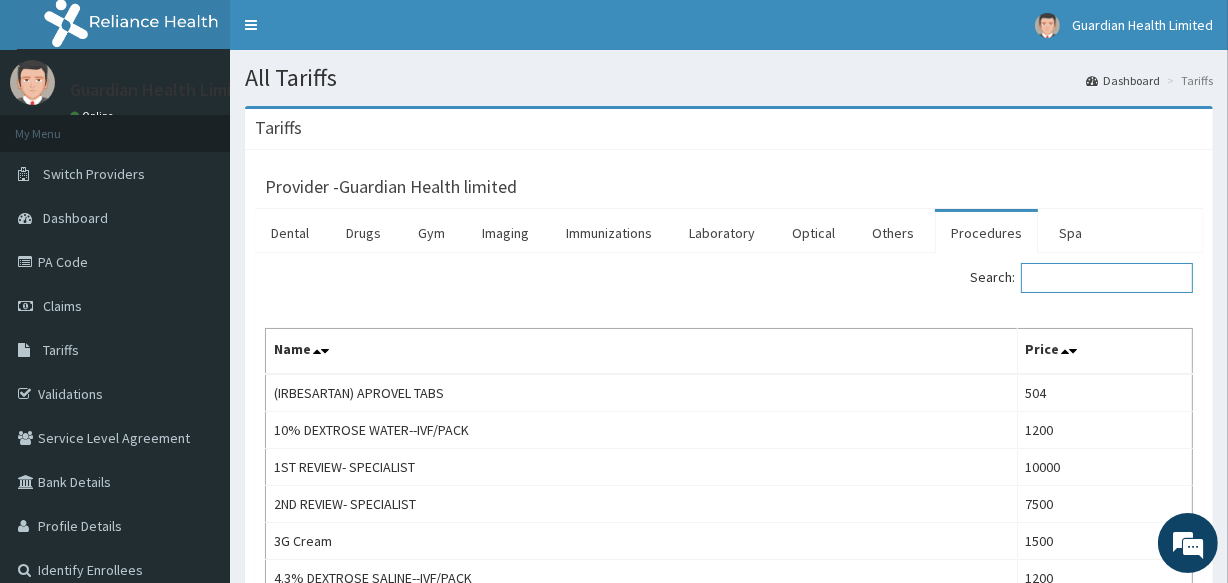 scroll, scrollTop: 0, scrollLeft: 0, axis: both 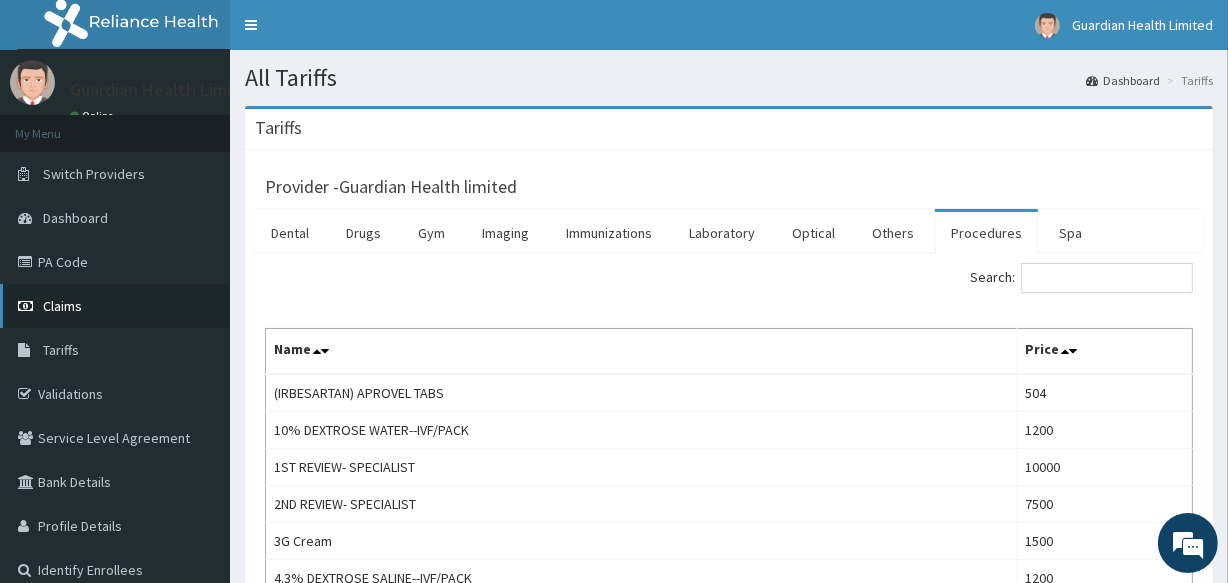 click on "Claims" at bounding box center [115, 306] 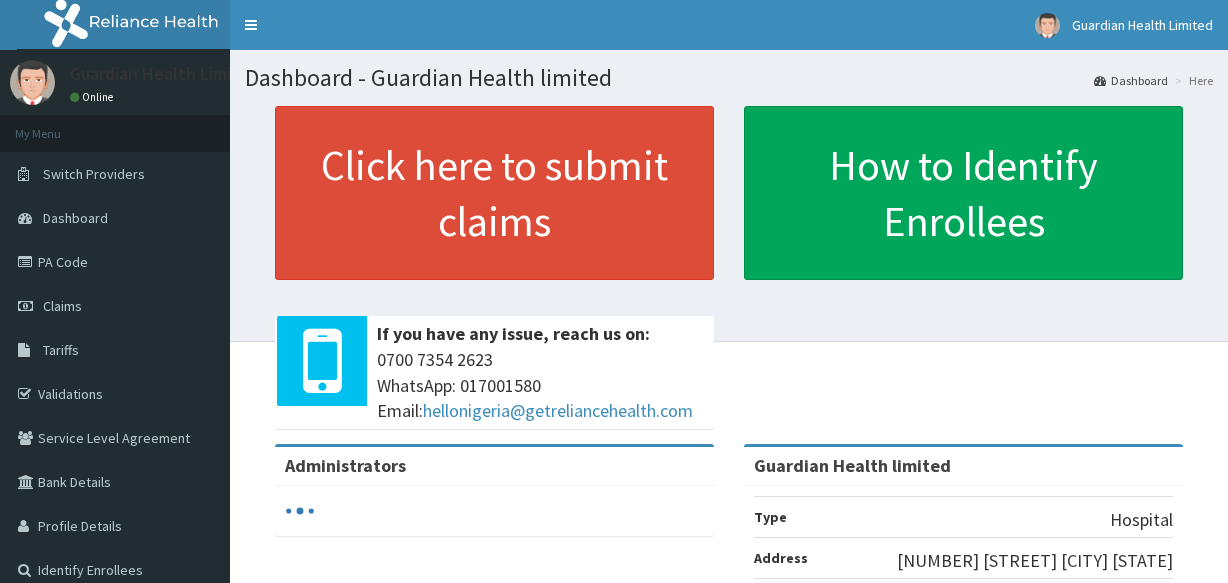 click on "PA Code" at bounding box center [115, 262] 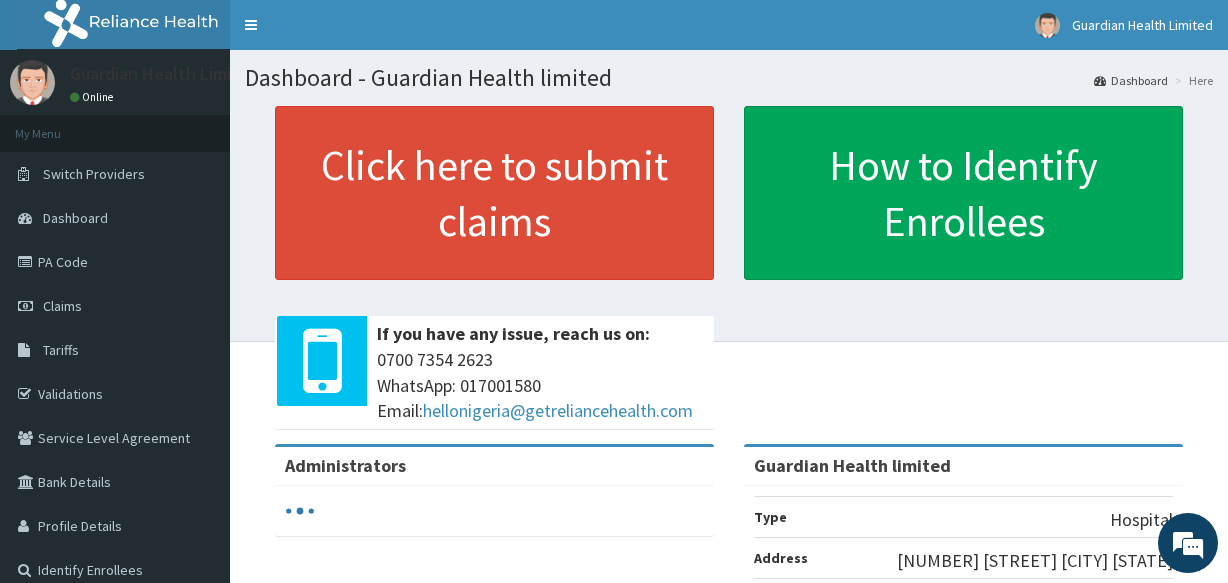 scroll, scrollTop: 0, scrollLeft: 0, axis: both 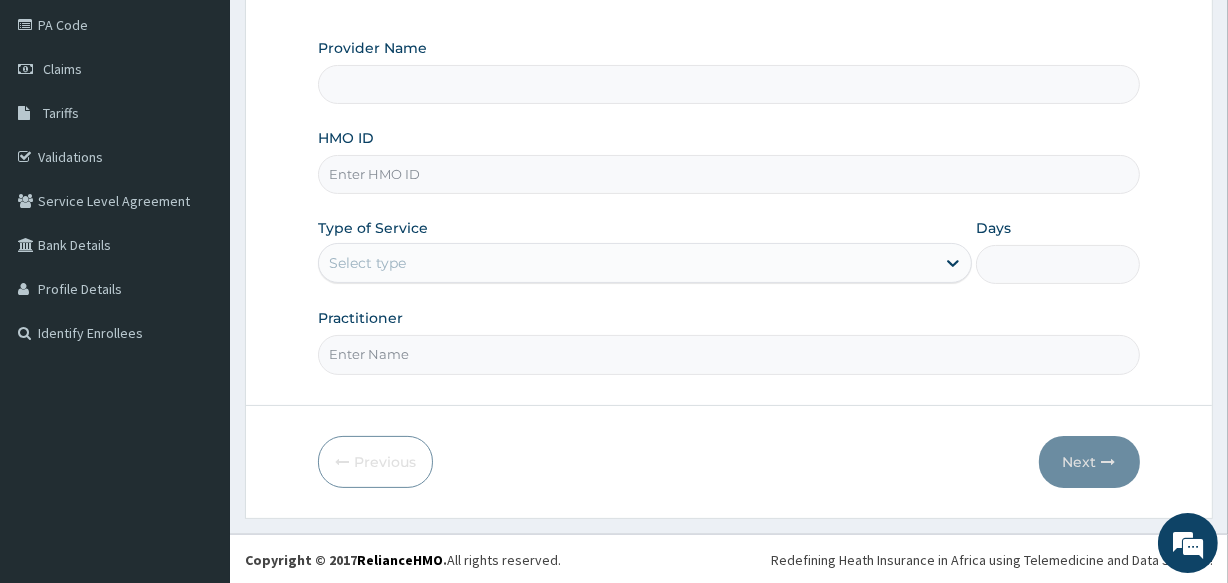 click on "Practitioner" at bounding box center (728, 354) 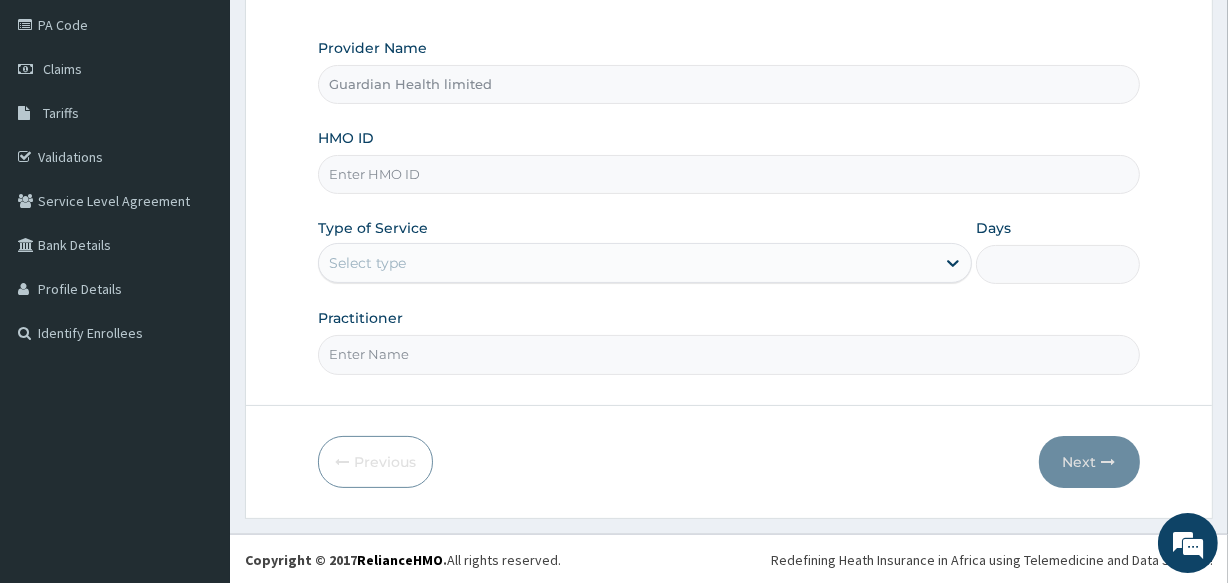 type on "PA/130A47" 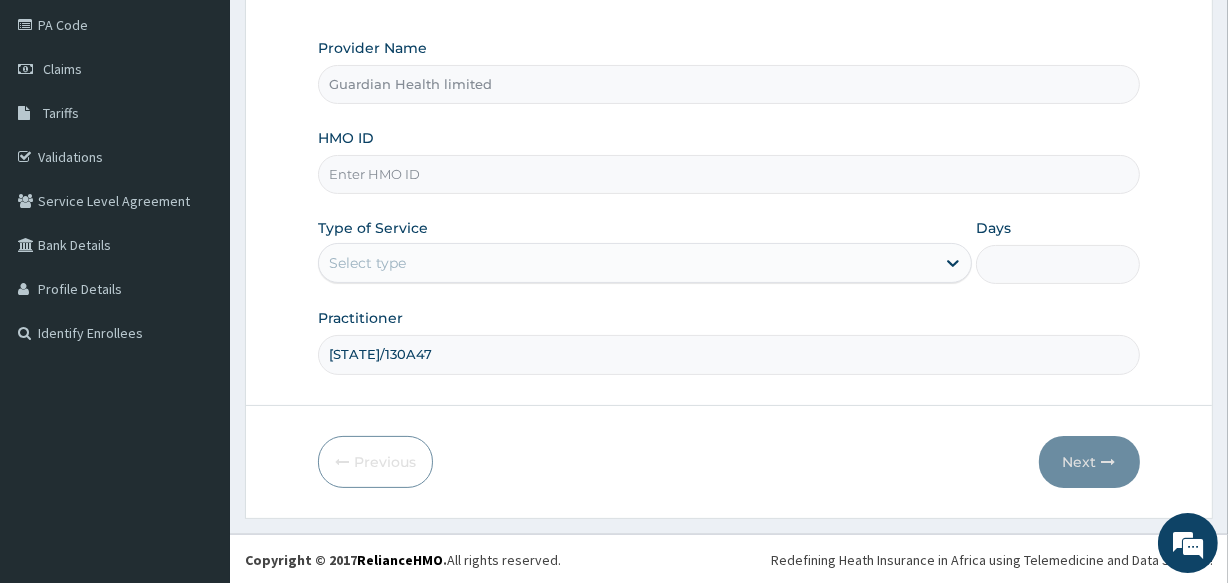 type on "Guardian Health limited" 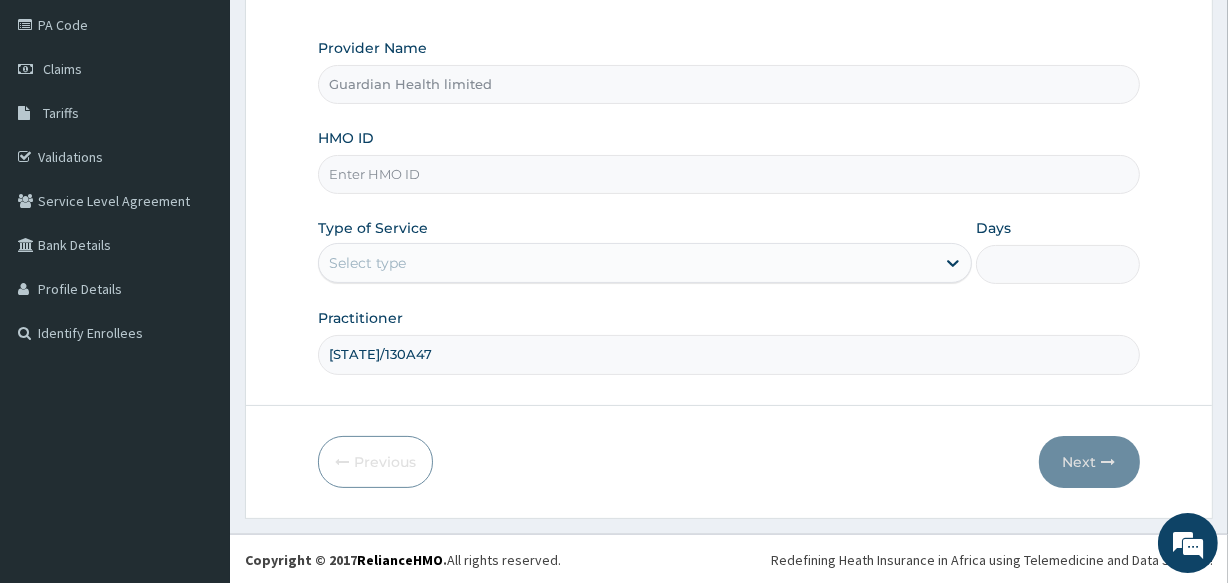 type on "PA/130A47" 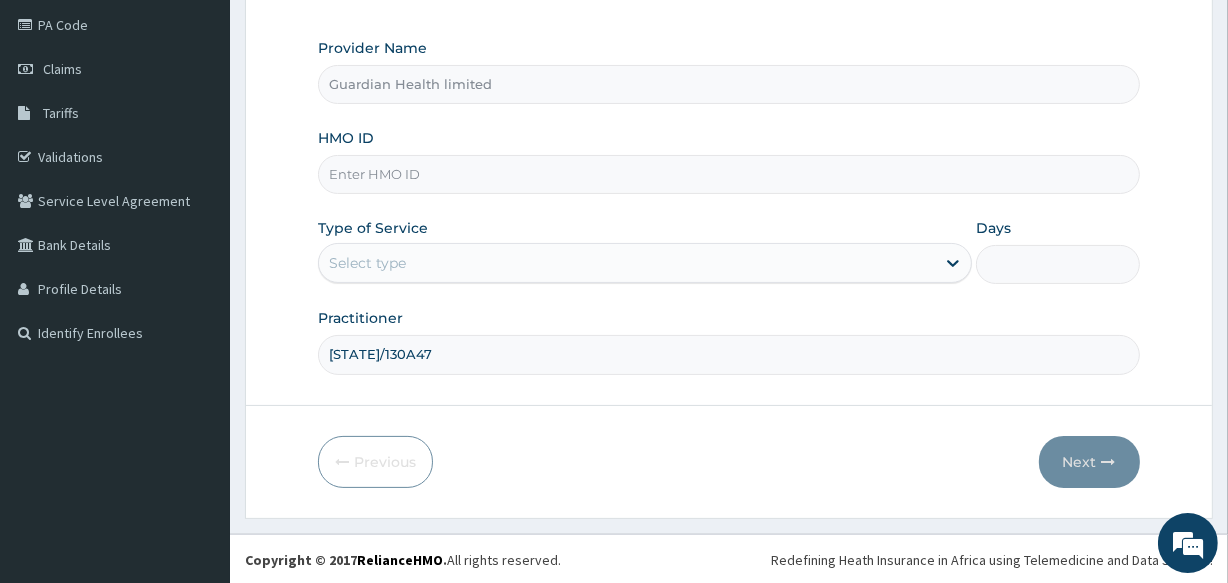 click on "HMO ID" at bounding box center (728, 174) 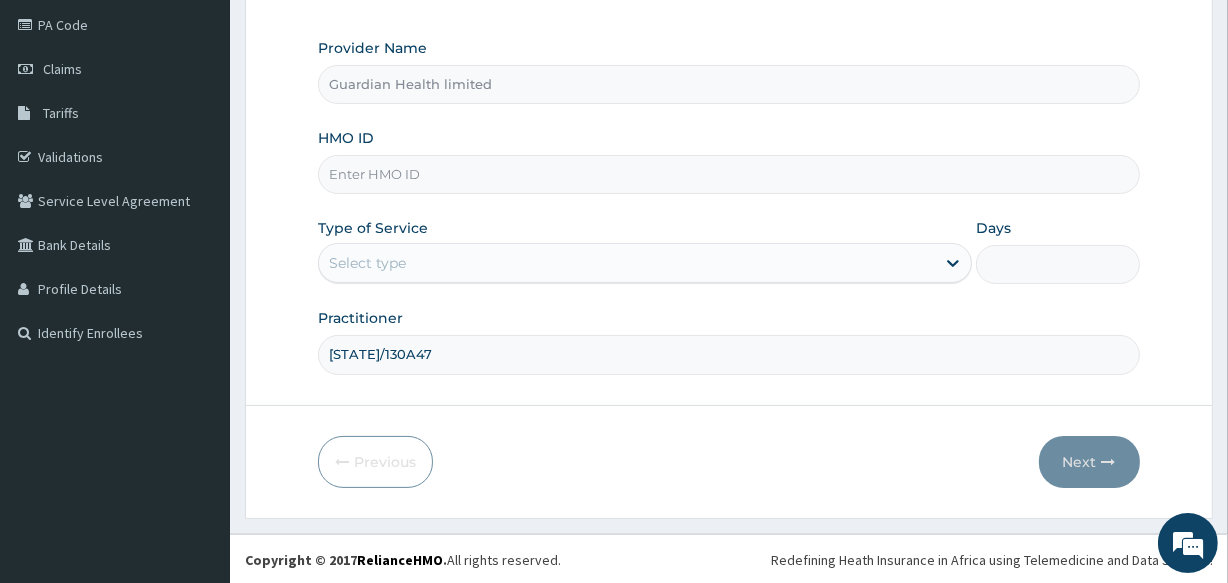 paste on "OKB/10593/A" 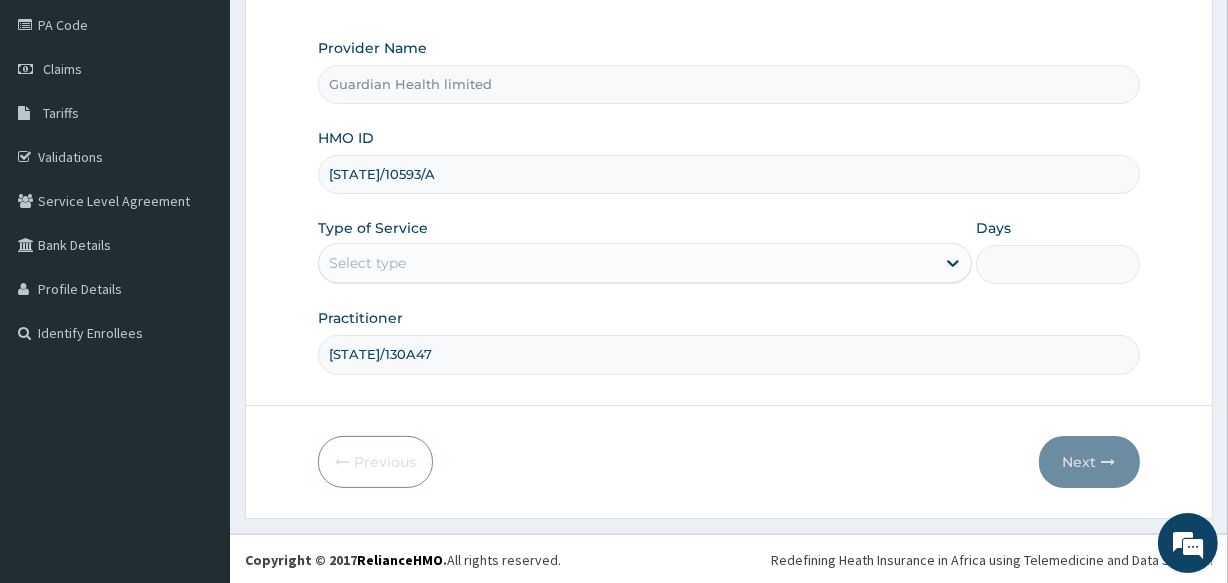 scroll, scrollTop: 0, scrollLeft: 0, axis: both 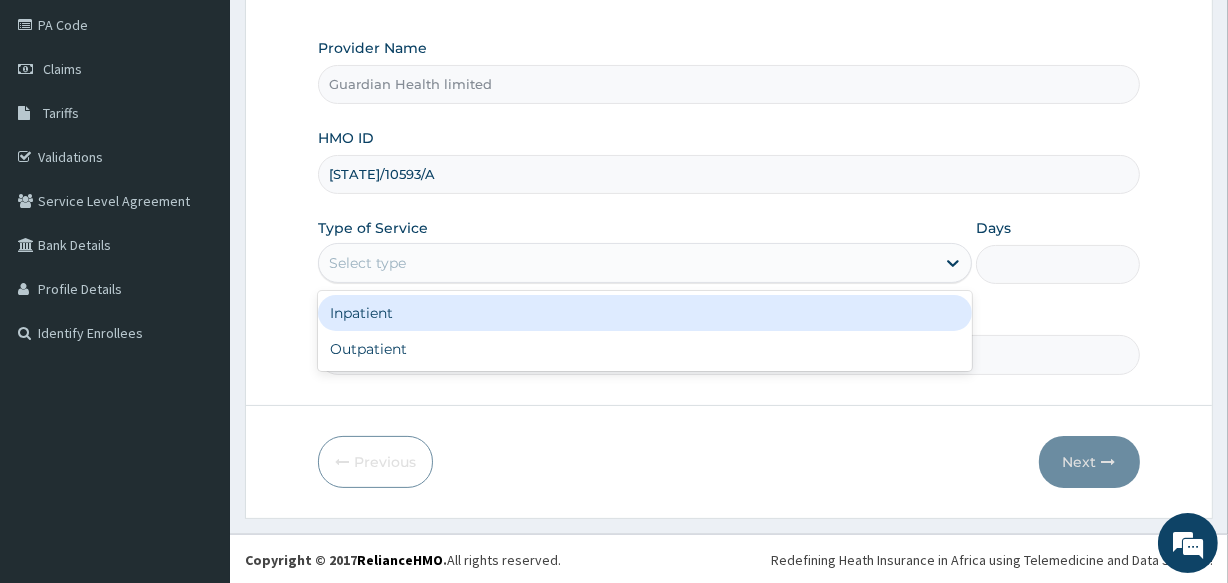 click on "Select type" at bounding box center (627, 263) 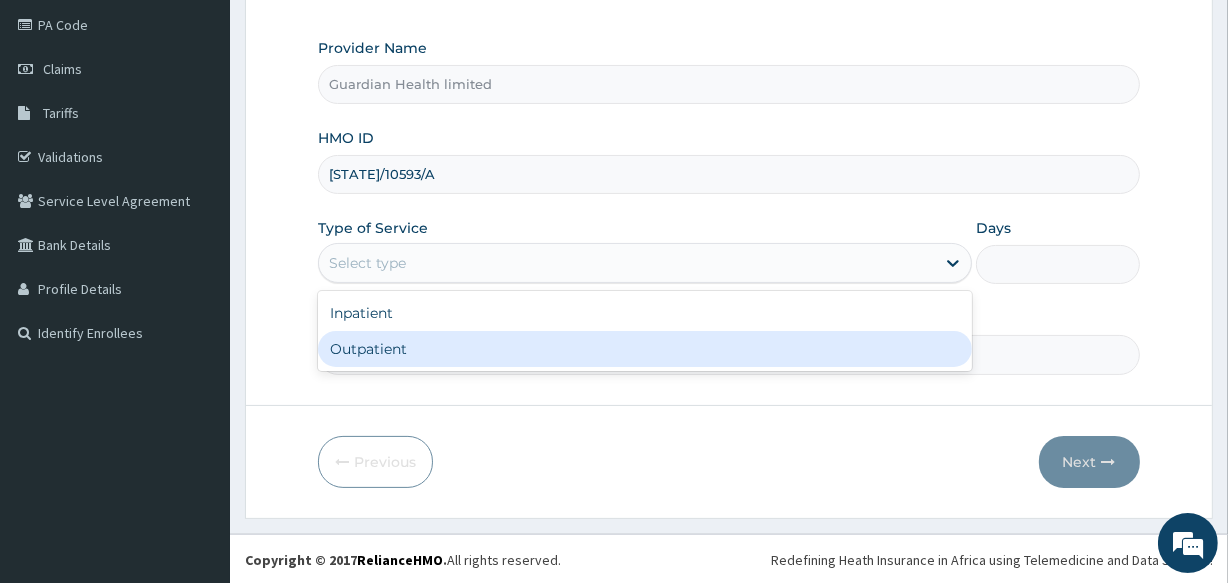 click on "Outpatient" at bounding box center [645, 349] 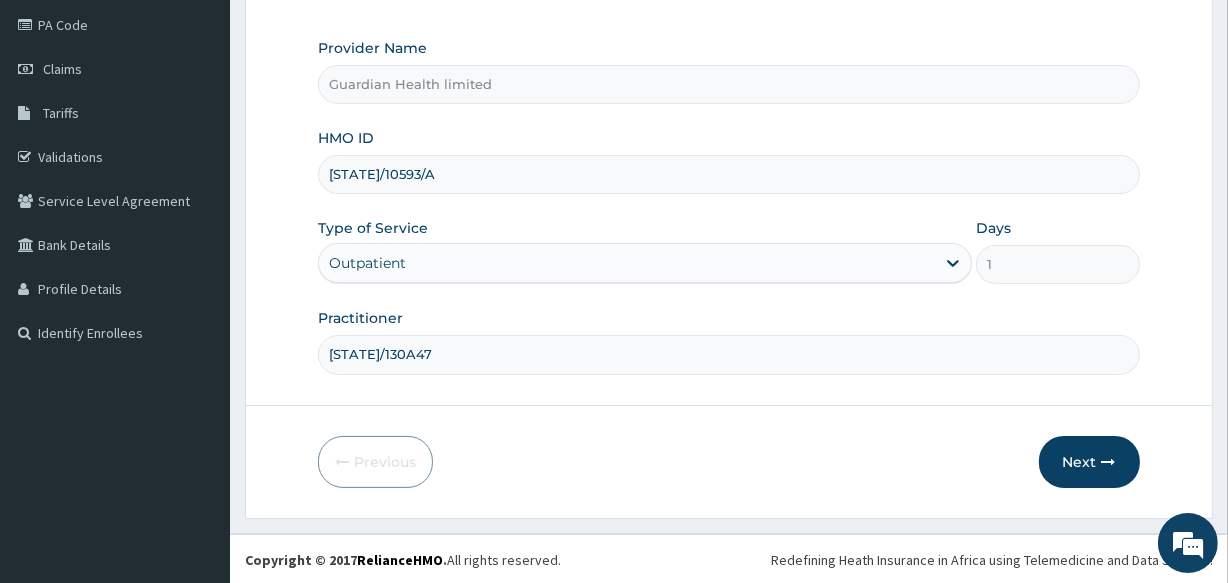 click on "PA/130A47" at bounding box center (728, 354) 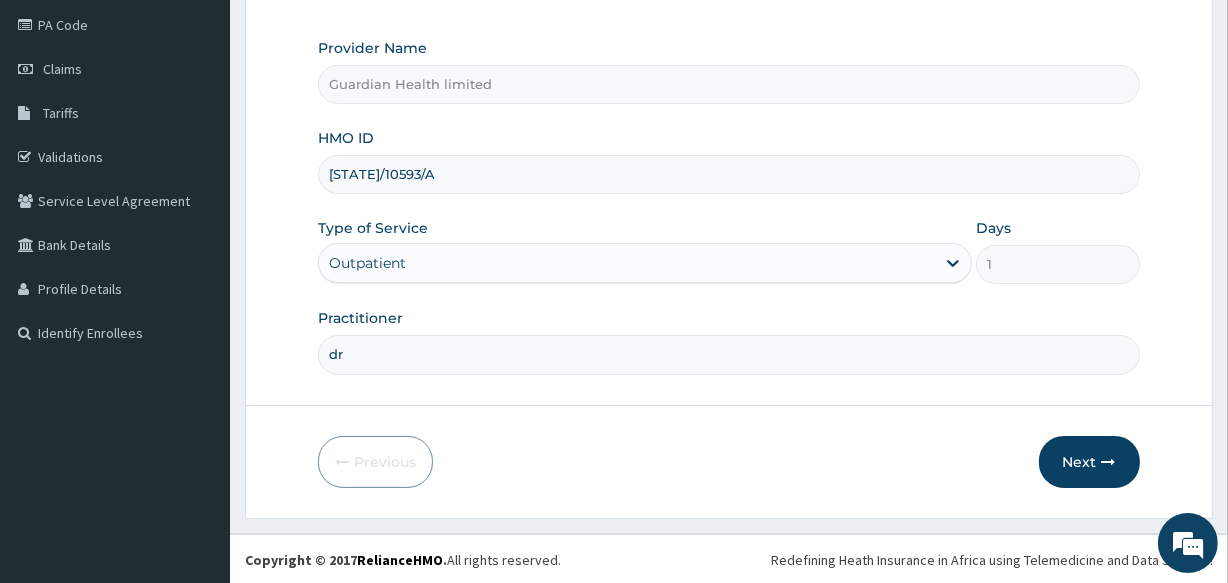 type on "d" 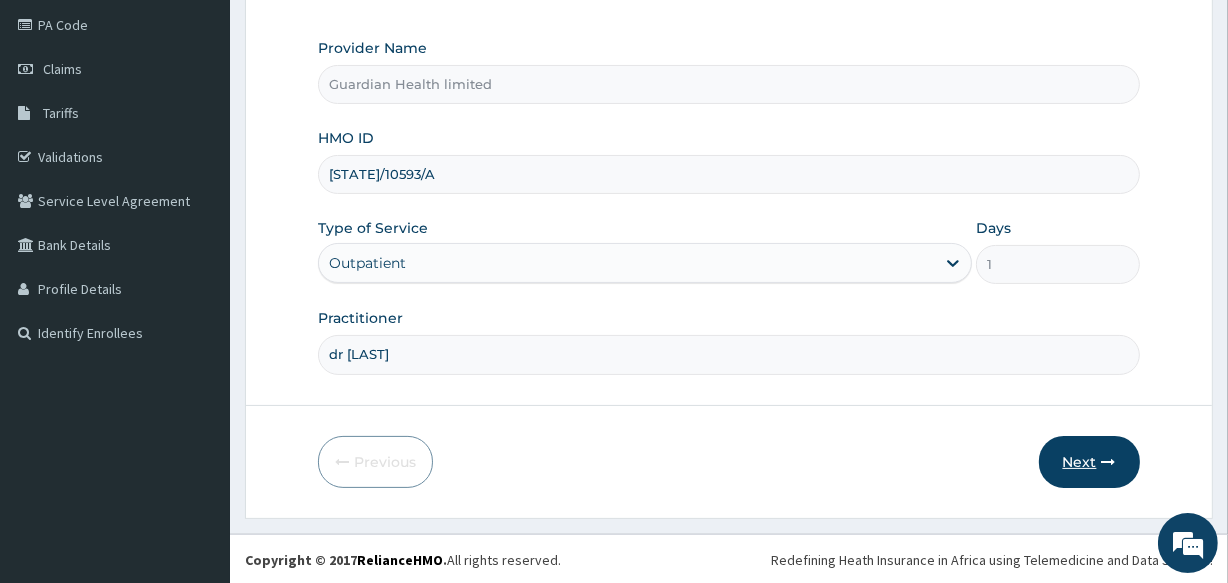 type on "dr omisakin" 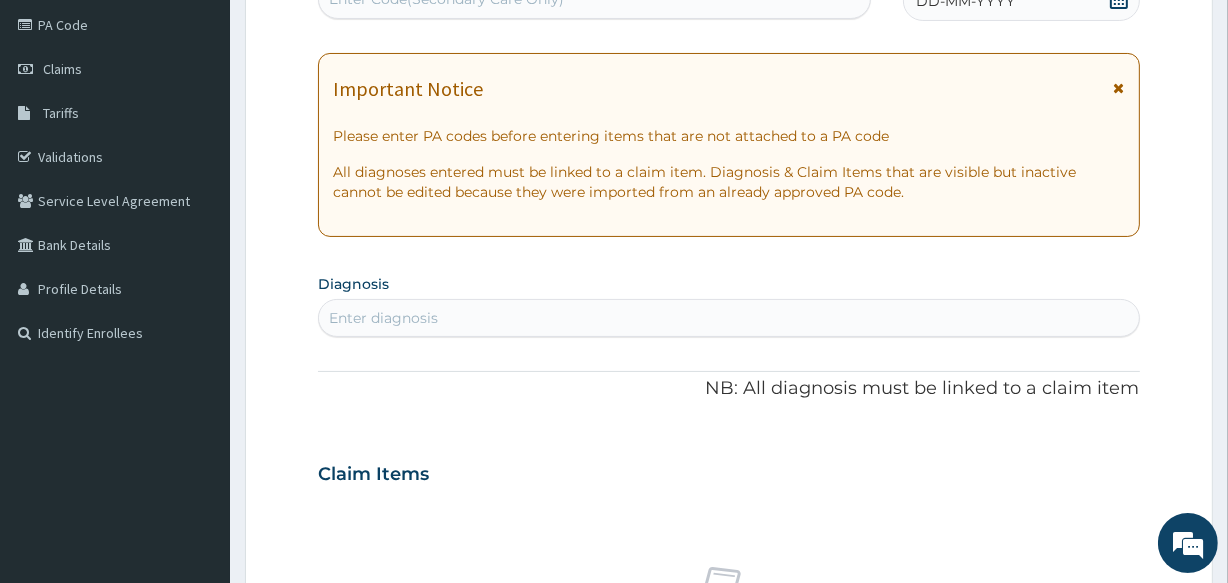scroll, scrollTop: 226, scrollLeft: 0, axis: vertical 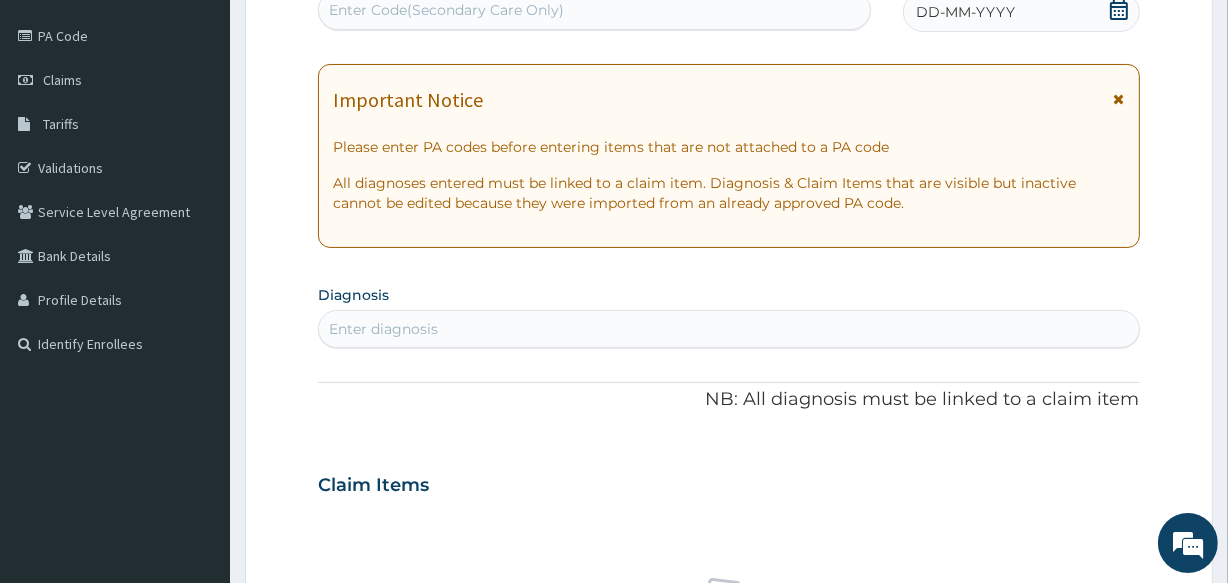 click on "Enter Code(Secondary Care Only)" at bounding box center (594, 10) 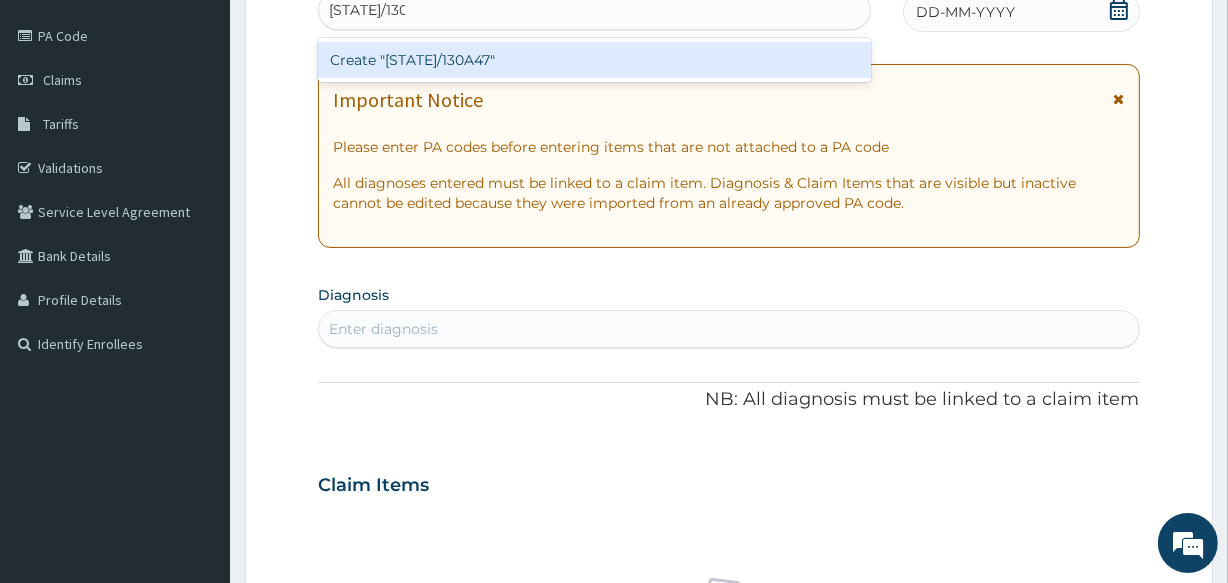 click on "Create "PA/130A47"" at bounding box center [594, 60] 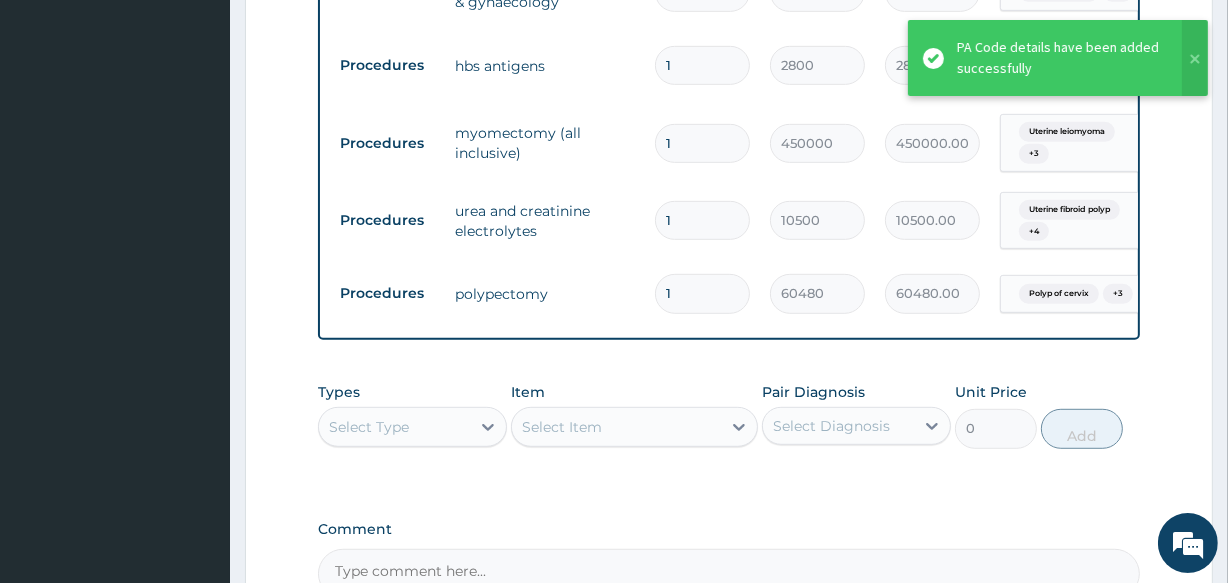 scroll, scrollTop: 811, scrollLeft: 0, axis: vertical 